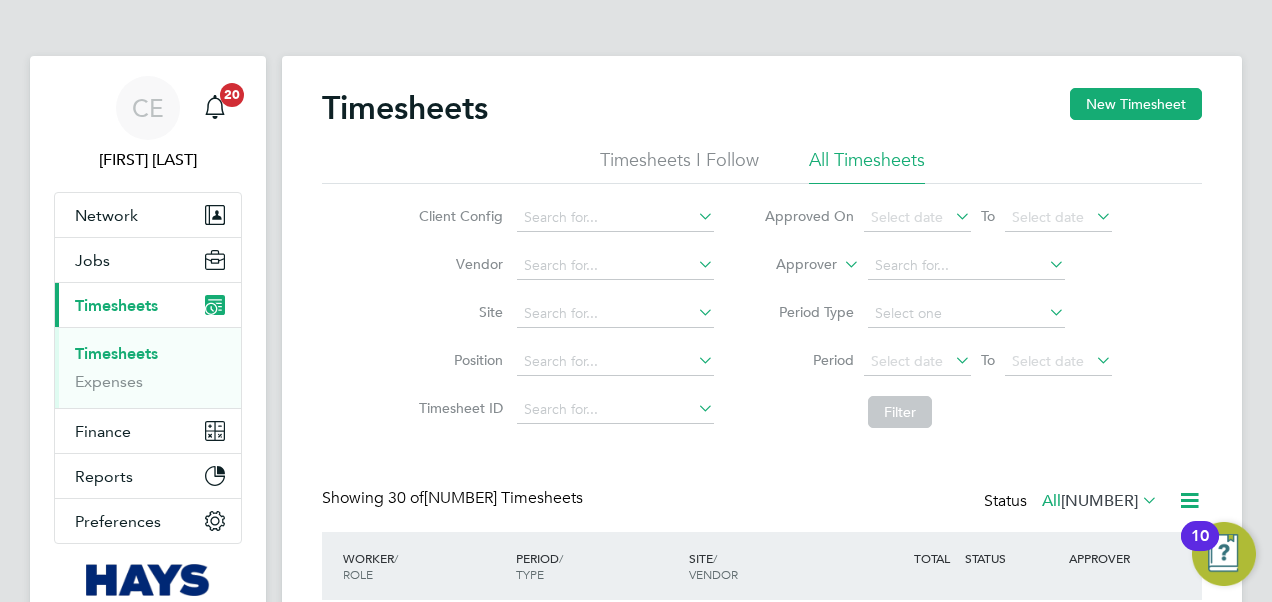 scroll, scrollTop: 0, scrollLeft: 0, axis: both 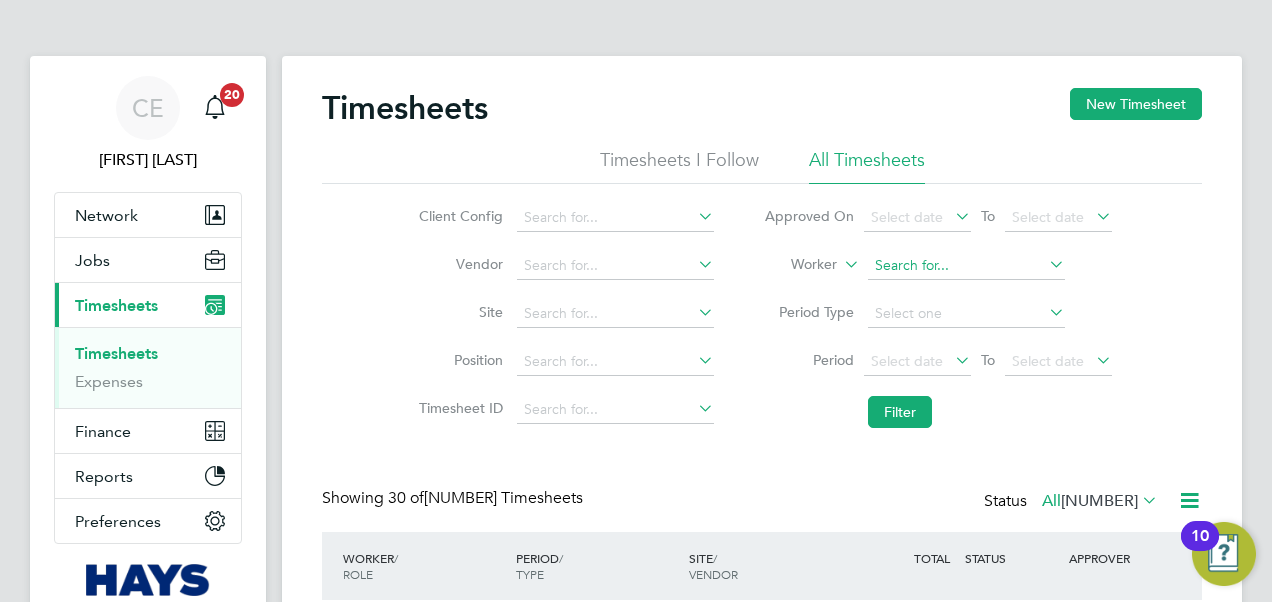 click 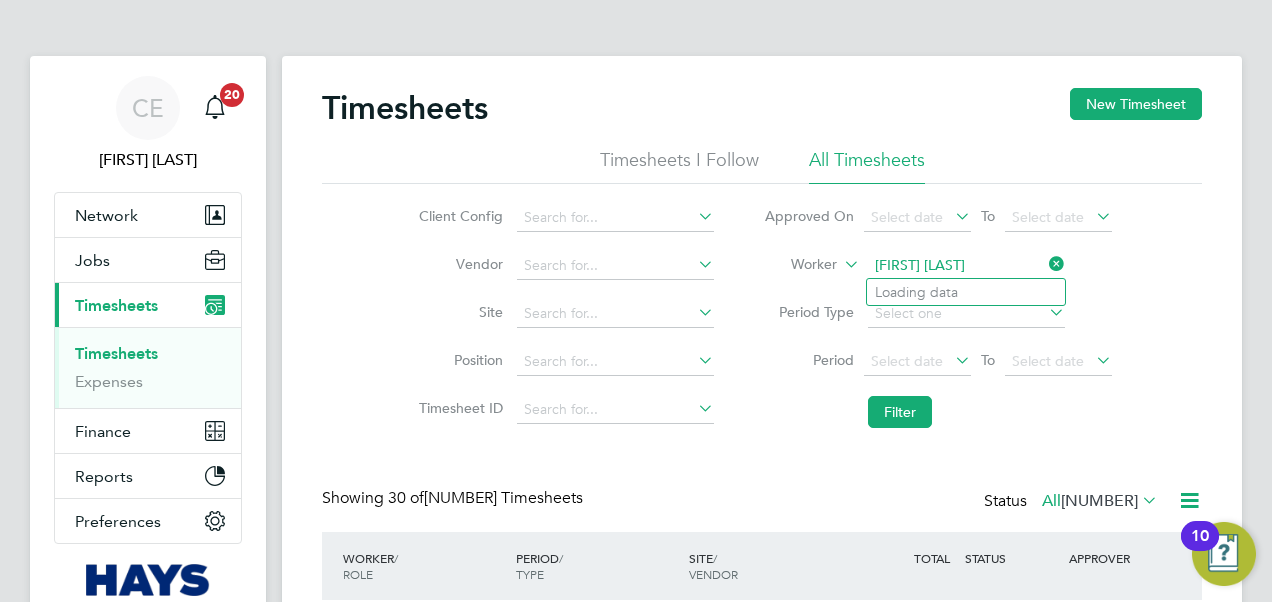 type on "[FIRST] [LAST]" 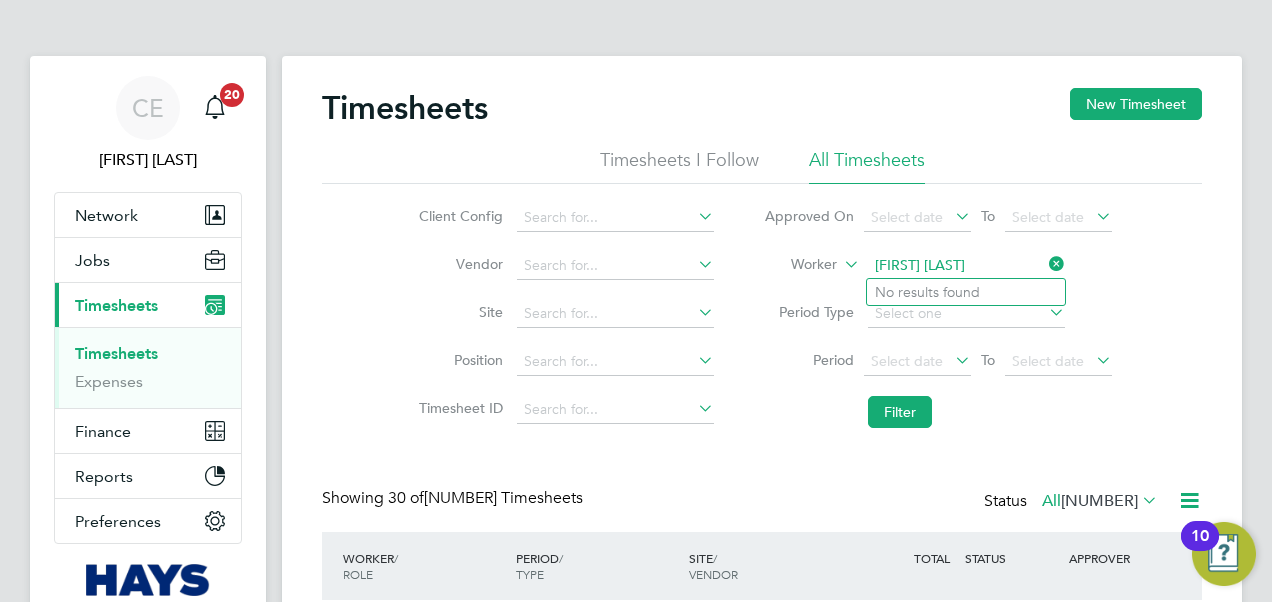 drag, startPoint x: 930, startPoint y: 257, endPoint x: 850, endPoint y: 265, distance: 80.399 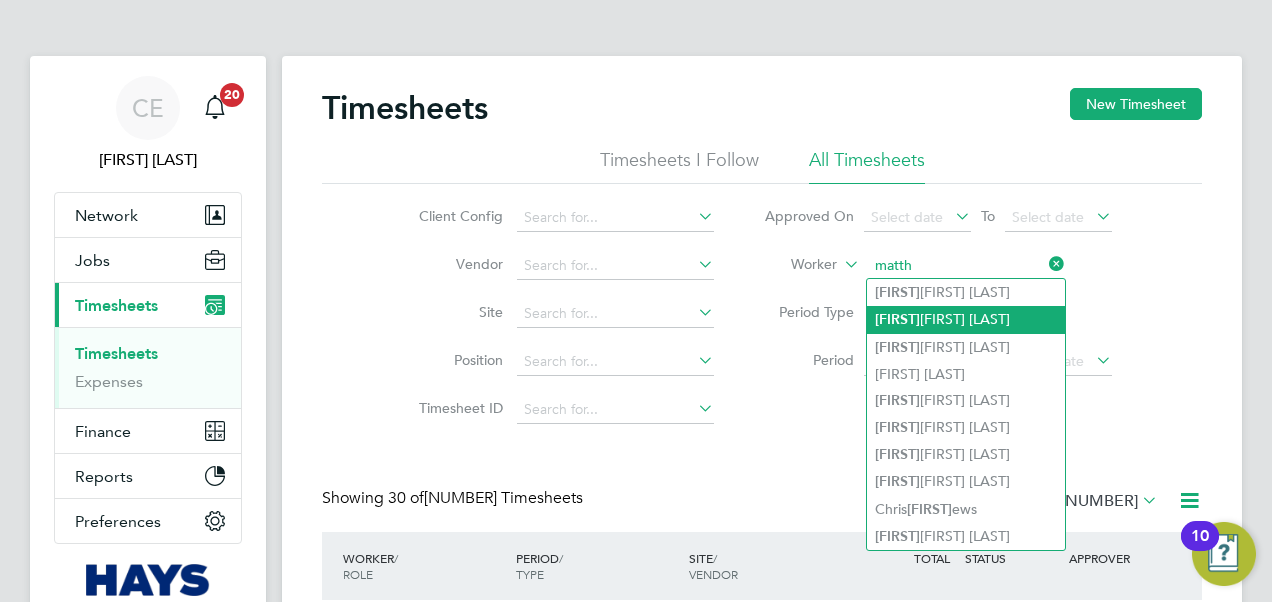 type on "matth" 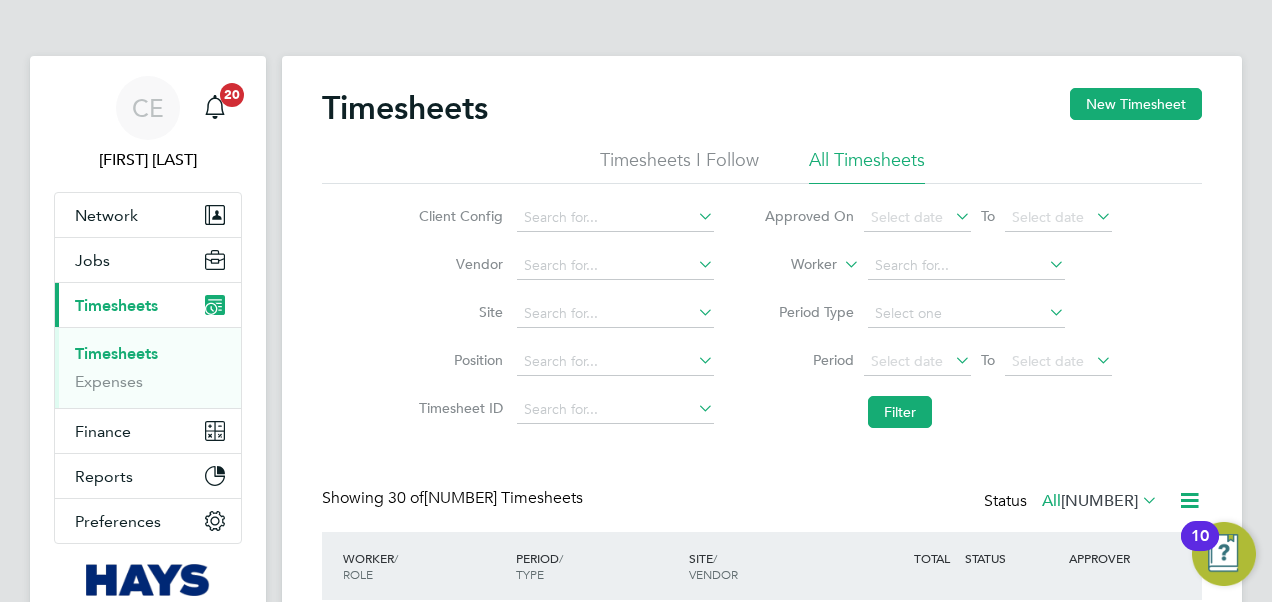 click 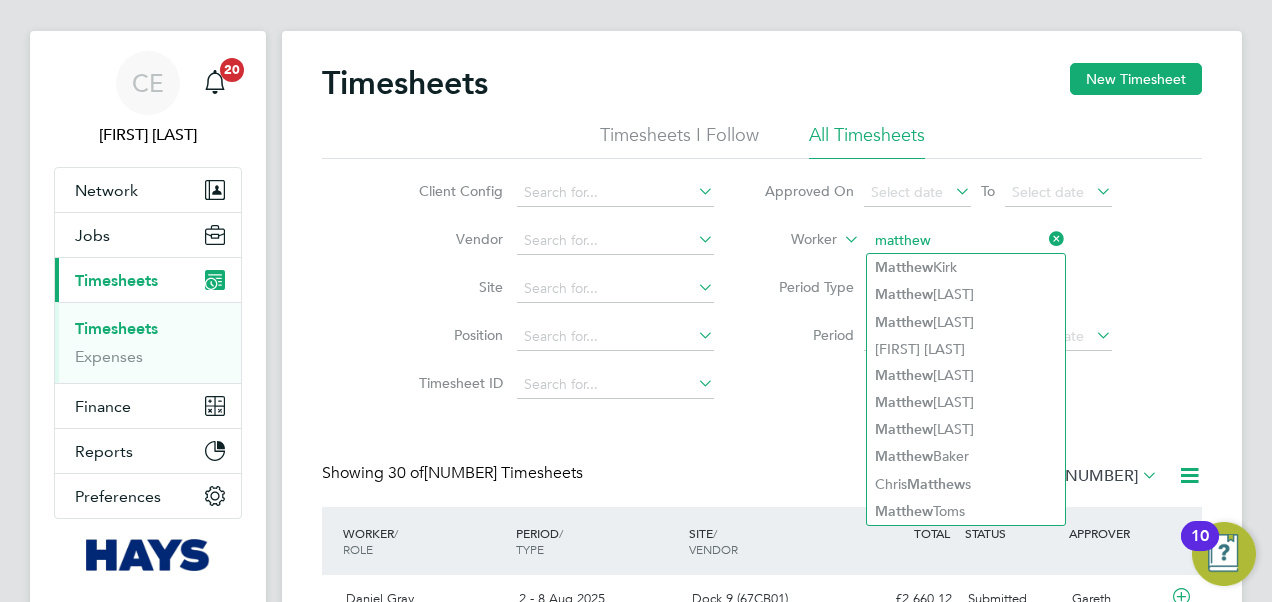 click on "matthew" 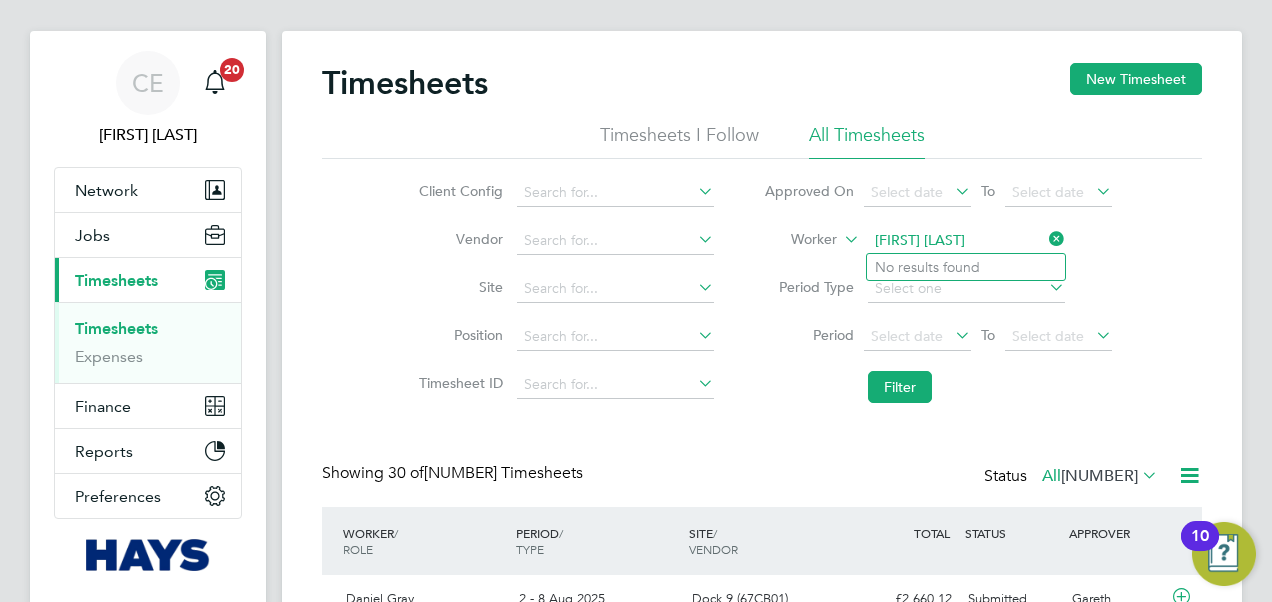 drag, startPoint x: 992, startPoint y: 236, endPoint x: 994, endPoint y: 248, distance: 12.165525 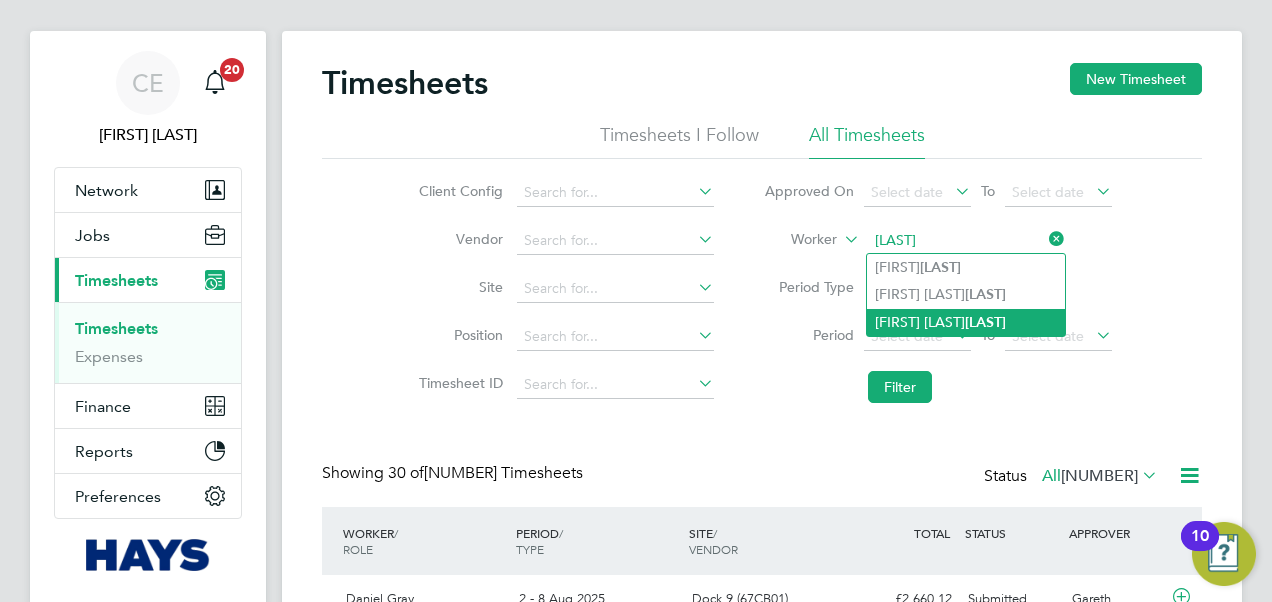 type on "[LAST]" 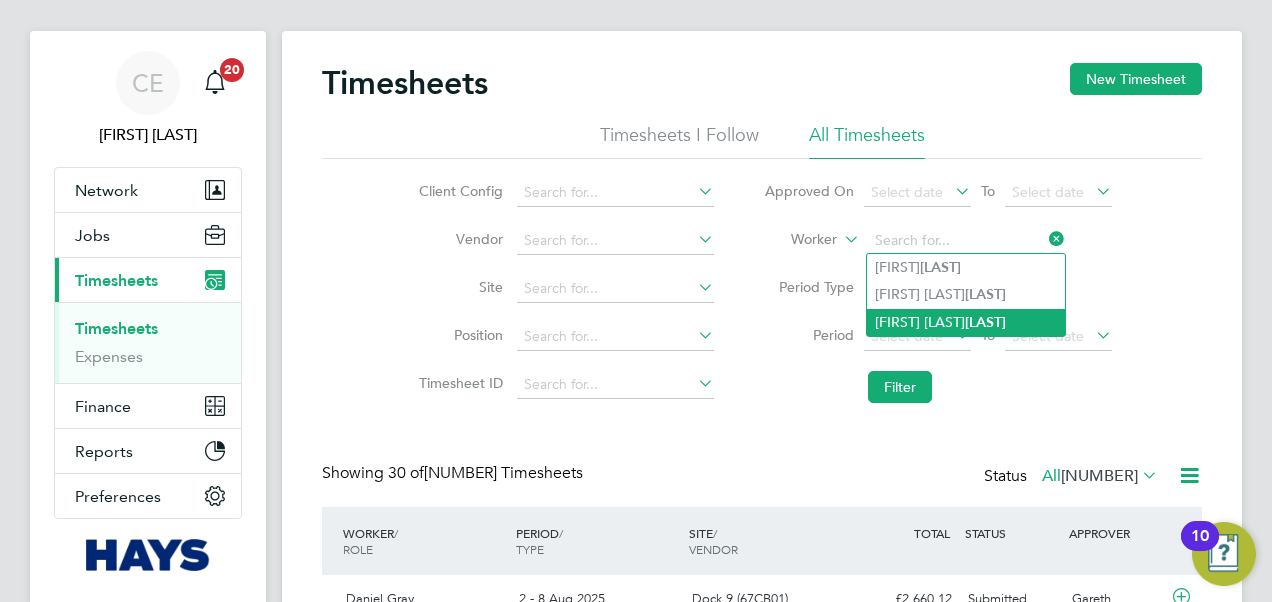 click on "Timesheets New Timesheets Timesheets I Follow All Timesheets Client Config   Vendor   Site   Position   Timesheet ID   Approved On
Select date
To
Select date
Worker     Period Type   Period
Select date
To
Select date
Filter Showing   30 of  [NUMBER] Timesheets Status  All  [NUMBER]  WORKER  / ROLE WORKER  / PERIOD PERIOD  / TYPE SITE  / VENDOR TOTAL   TOTAL  / STATUS STATUS APPROVER [FIRST] [LAST] Site Manager 2025   2 - 8 Aug 2025 2 - 8 Aug 2025 Manual Dock 9 (67CB01) Hays Specialist Recruitm… £2,660.12 Submitted Submitted [FIRST] [LAST] [FIRST] [LAST] Logistics Manager   2 - 8 Aug 2025 2 - 8 Aug 2025 Manual Dock 9 (67CB01) Hays Specialist Recruitm… £1,548.15 Submitted Submitted [FIRST] [LAST] [FIRST] [LAST] Driver/Labourer   2 - 8 Aug 2025 2 - 8 Aug 2025 Manual Dock 9 (67CB01) Hays Specialist Recruitm… £1,190.54 Submitted Submitted [FIRST] [LAST] [FIRST] [LAST] Labourer 2025   26 Jul - 1 Aug 2025 26 Jul - 1 Aug 2025 Manual L486470 - Loxford Lane £1,211.10" 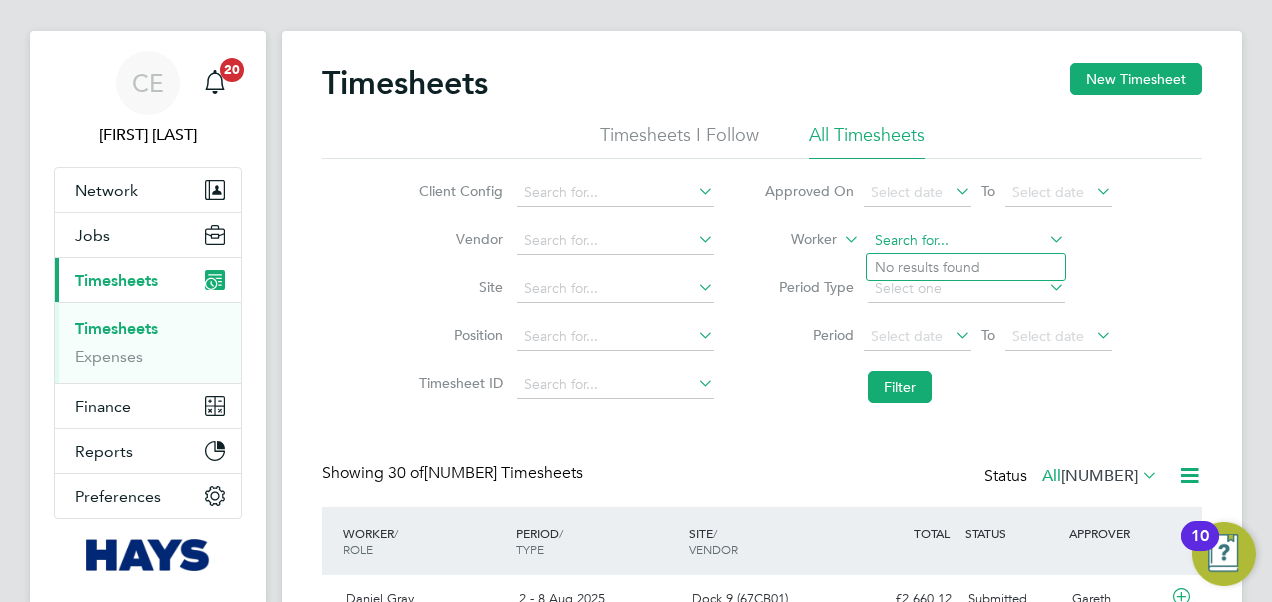 click 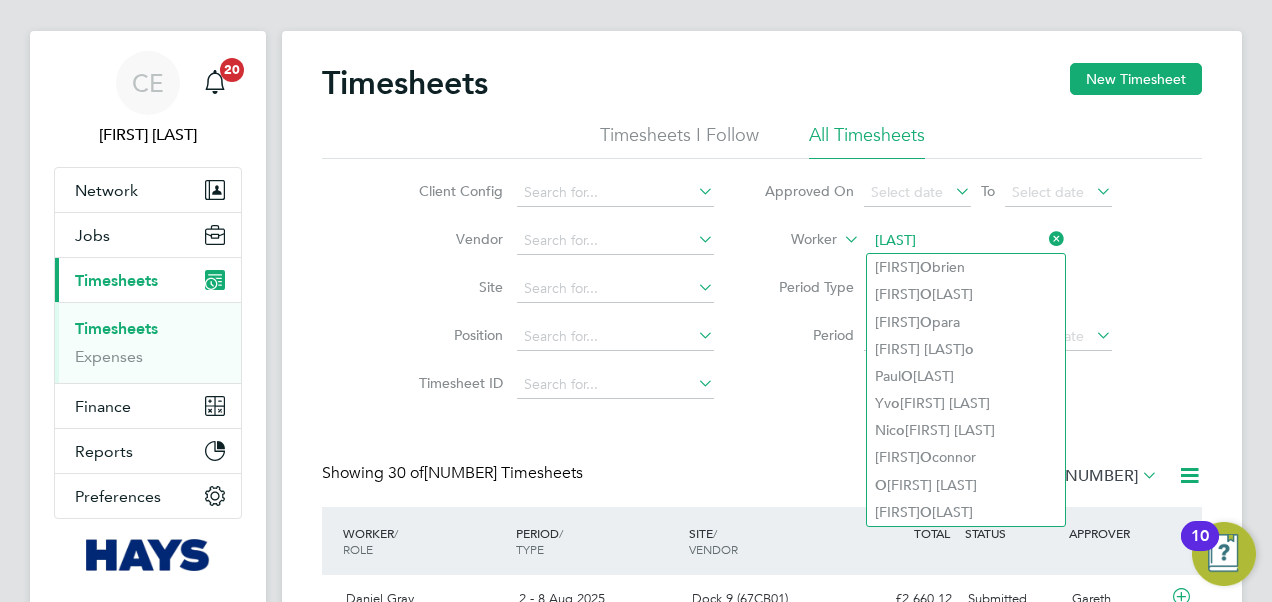 click on "[LAST]" 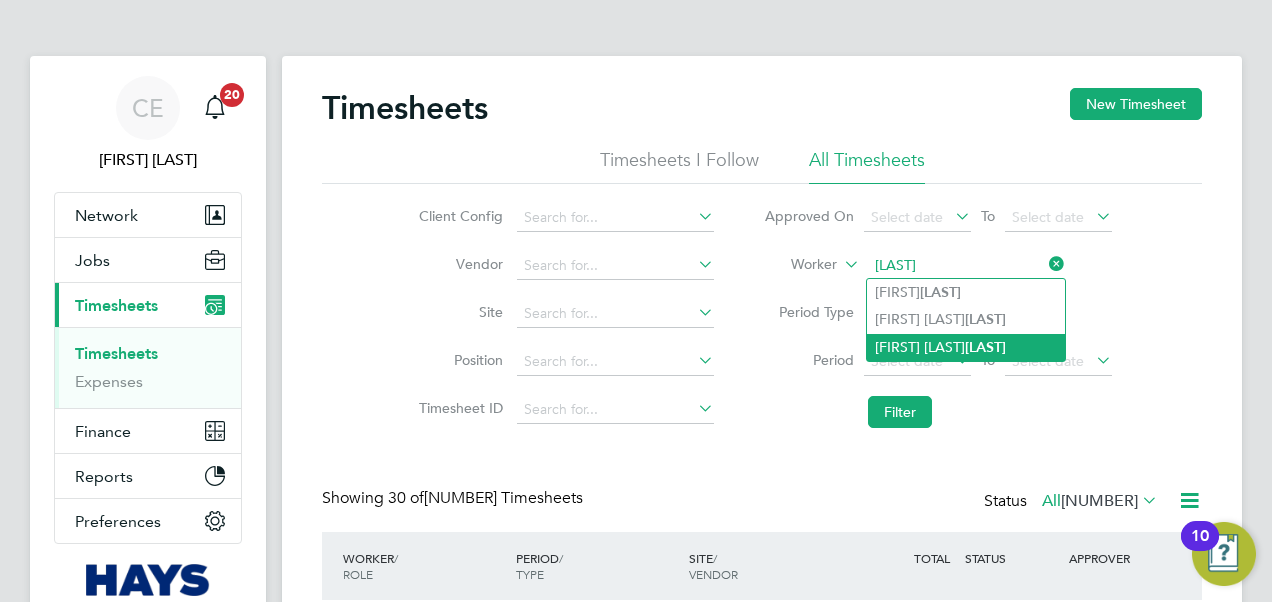 click on "[FIRST] [LAST]  [LAST]" 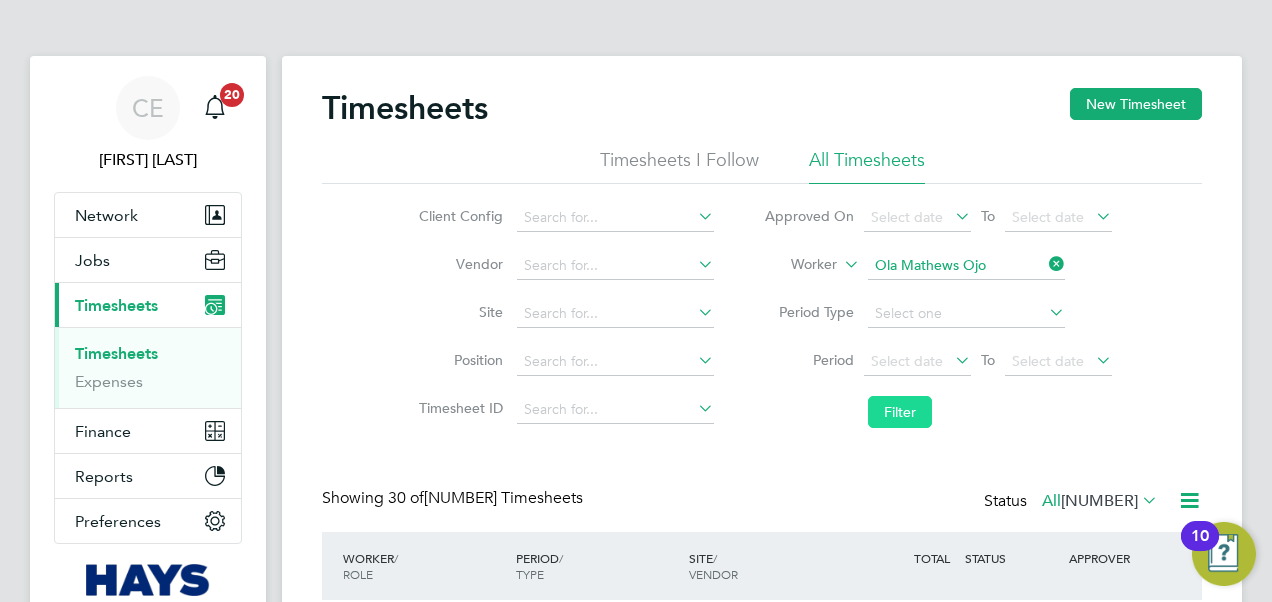 click on "Filter" 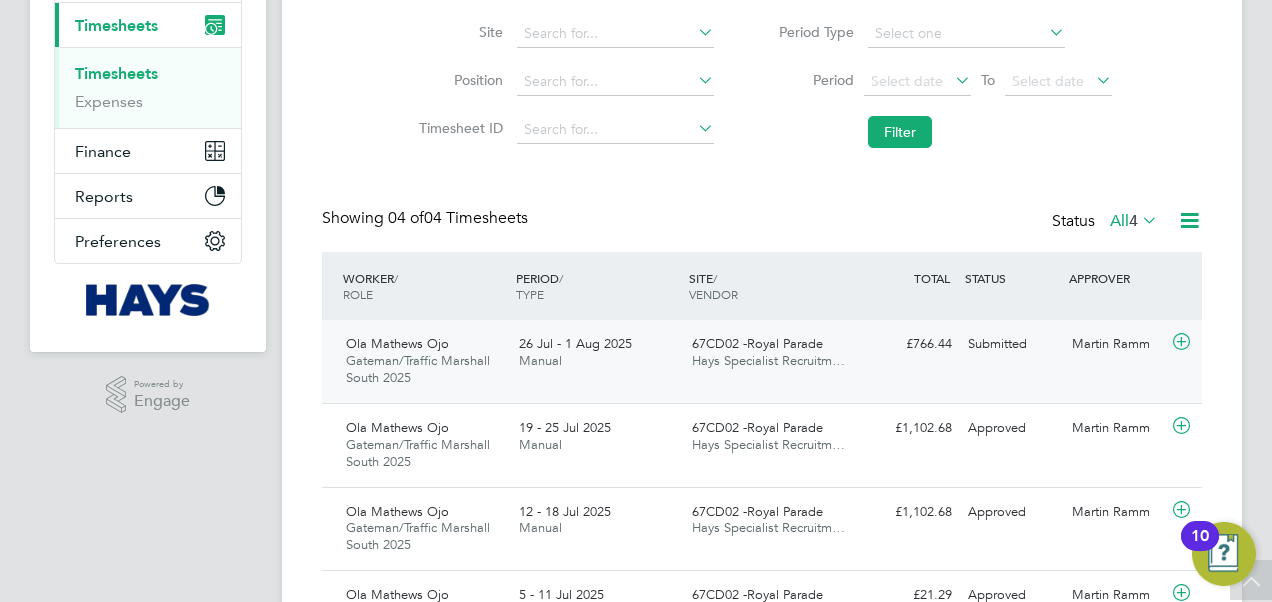 click on "67CD02 -Royal Parade" 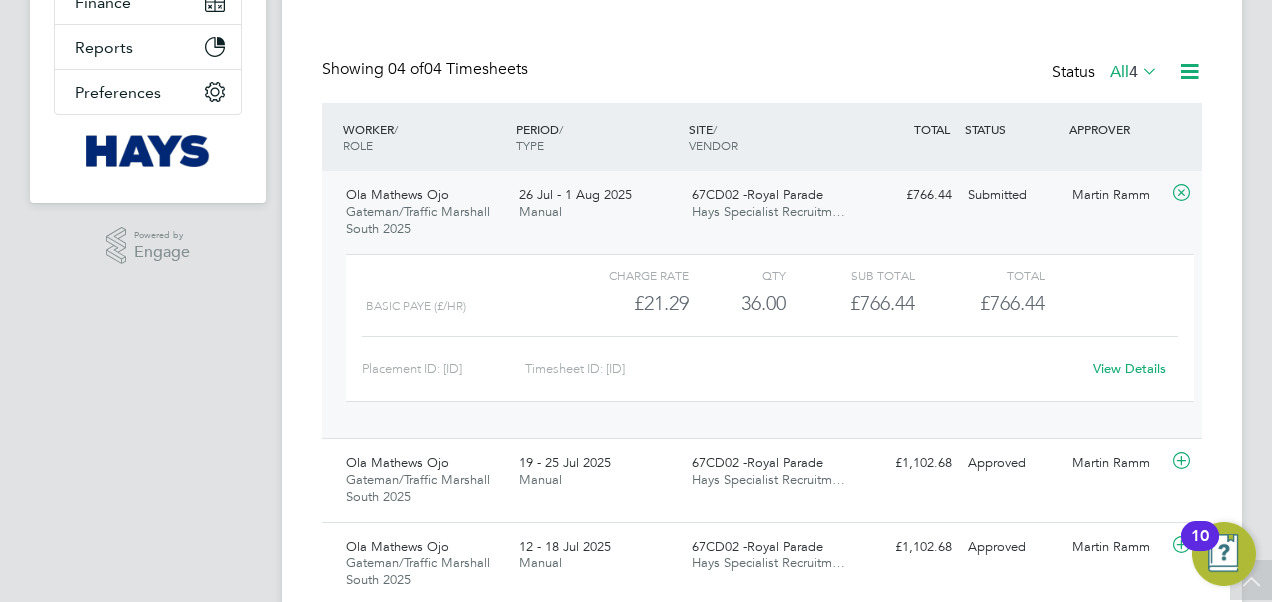 click on "View Details" 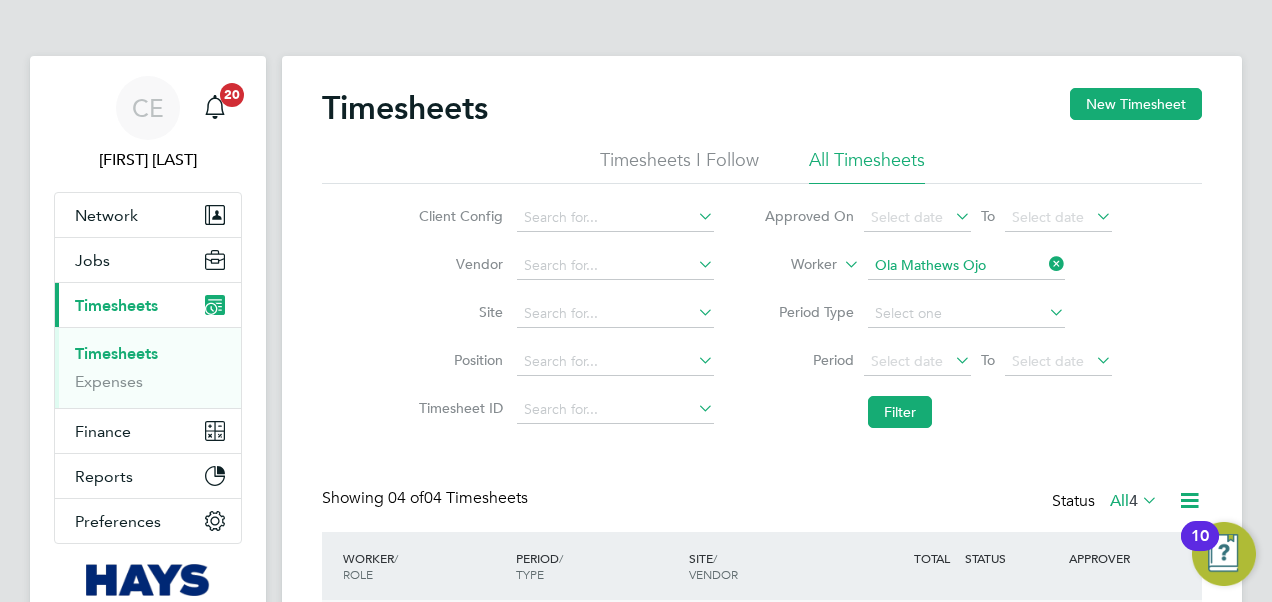 click 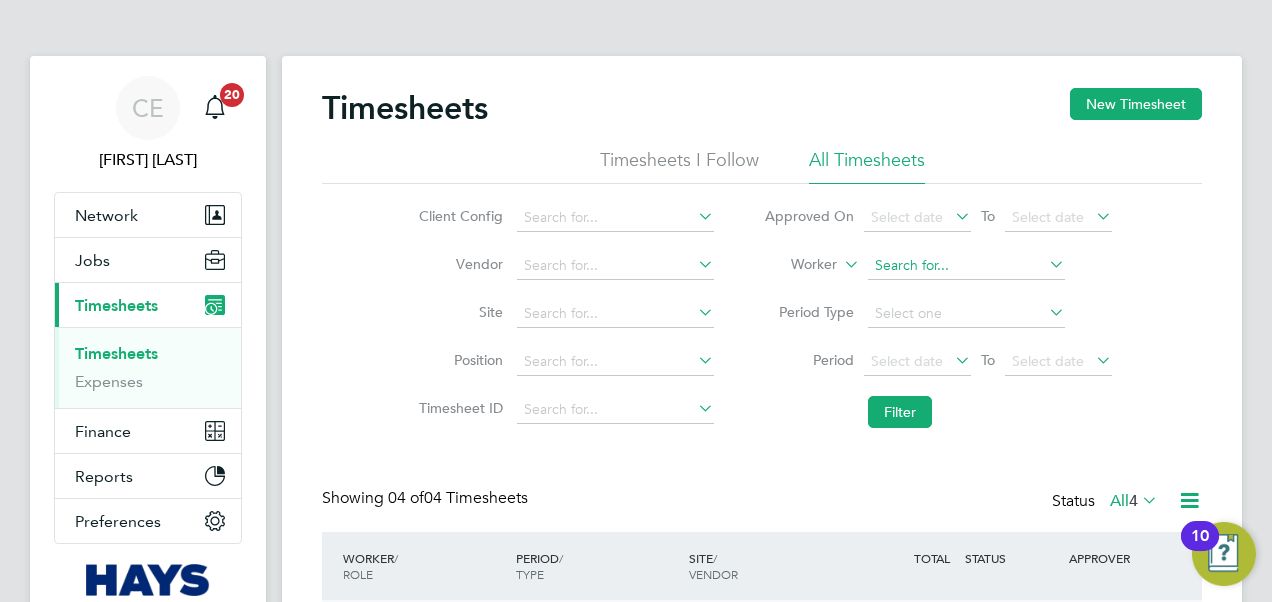 click 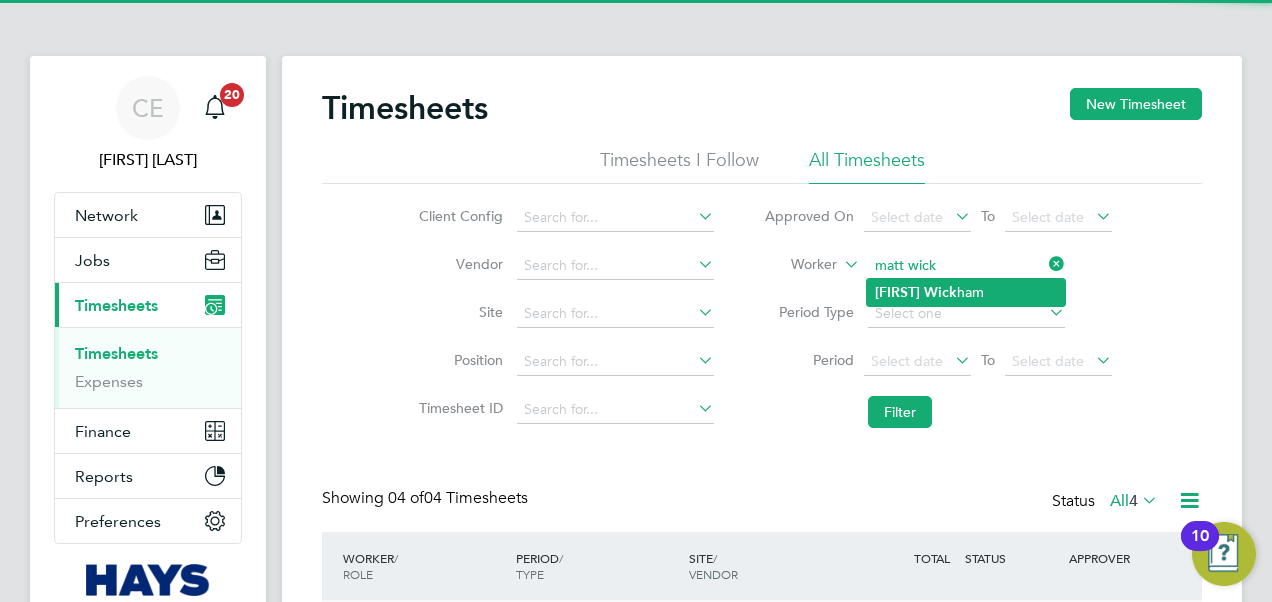click on "Wick" 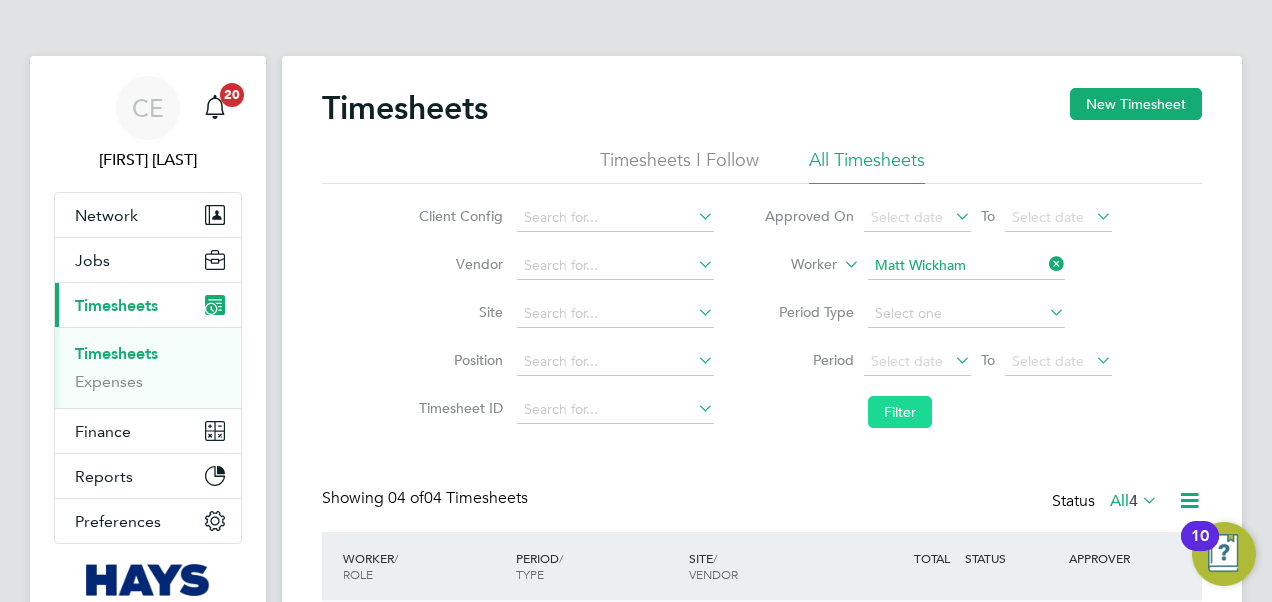 click on "Filter" 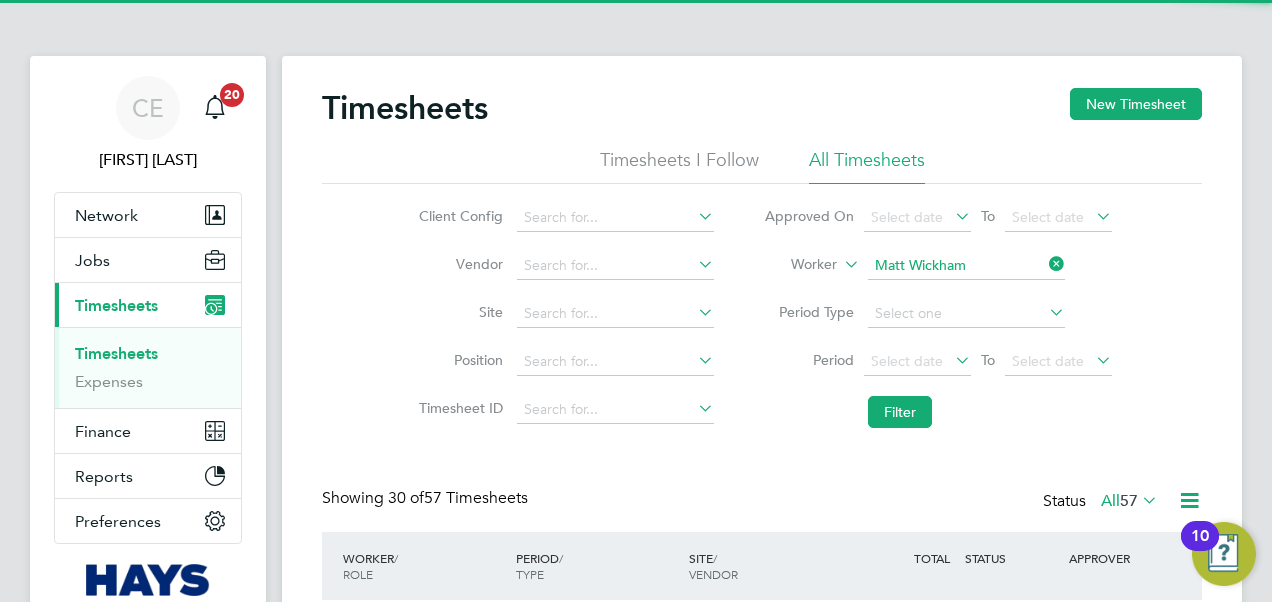 scroll, scrollTop: 359, scrollLeft: 0, axis: vertical 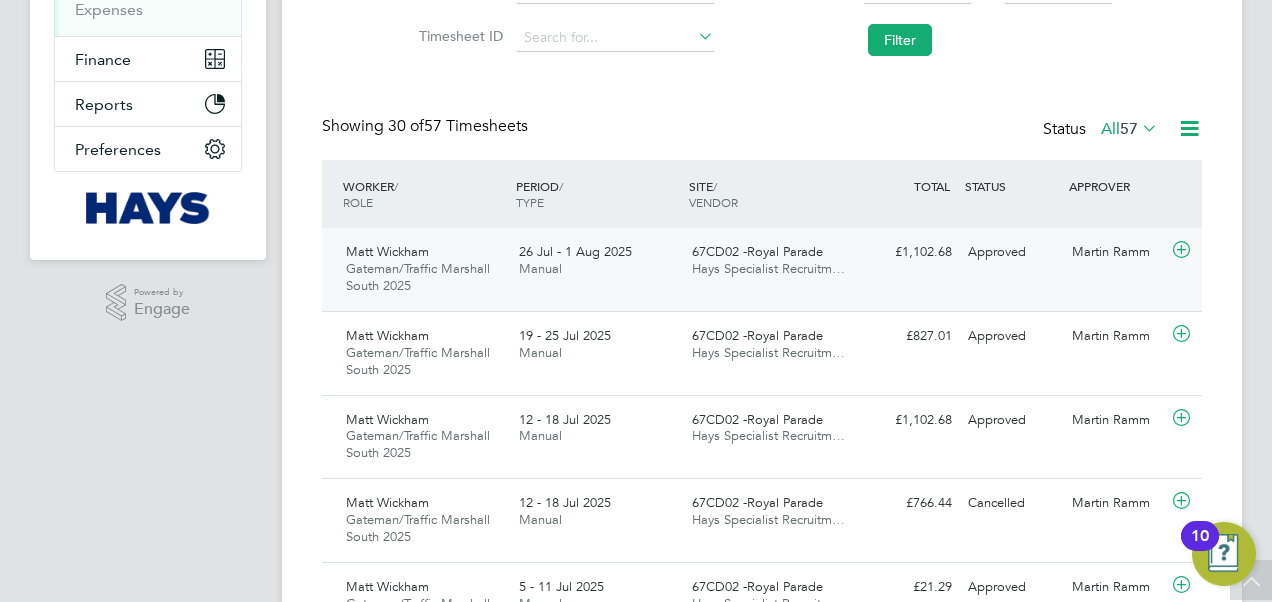 click on "Worker   [FIRST] [LAST] Gateman/Traffic Marshall South 2025   26 Jul - 1 Aug 2025 26 Jul - 1 Aug 2025 Manual 67CD02 -Royal Parade Hays Specialist Recruitm… £1,102.68 Approved Approved [FIRST] [LAST]" 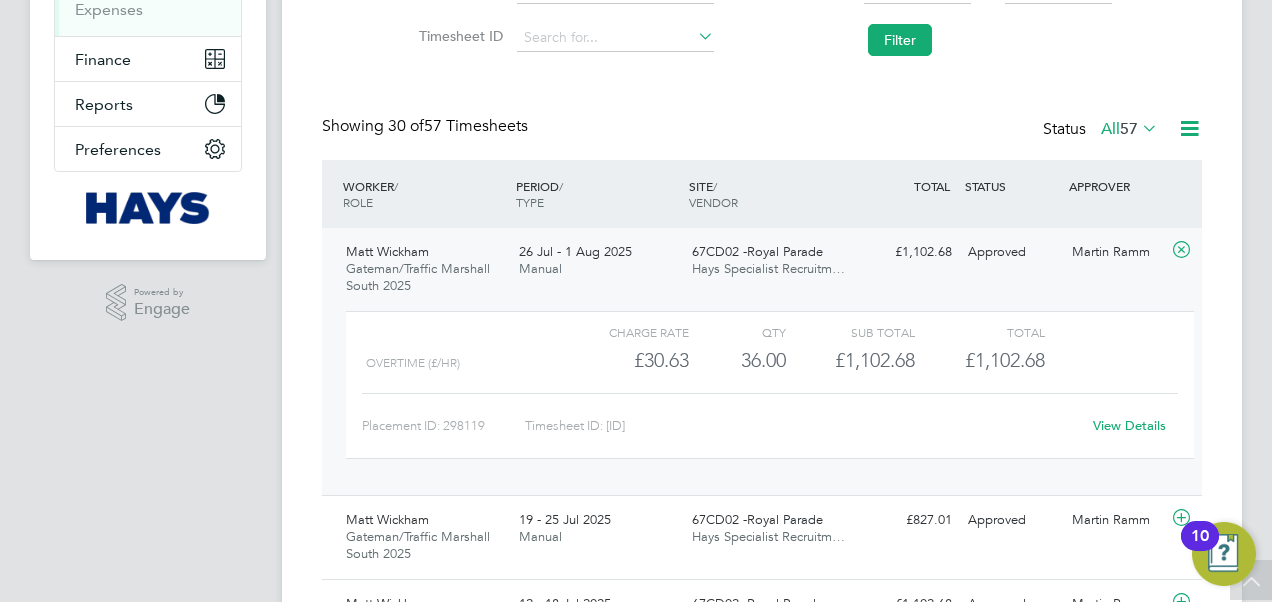 click on "View Details" 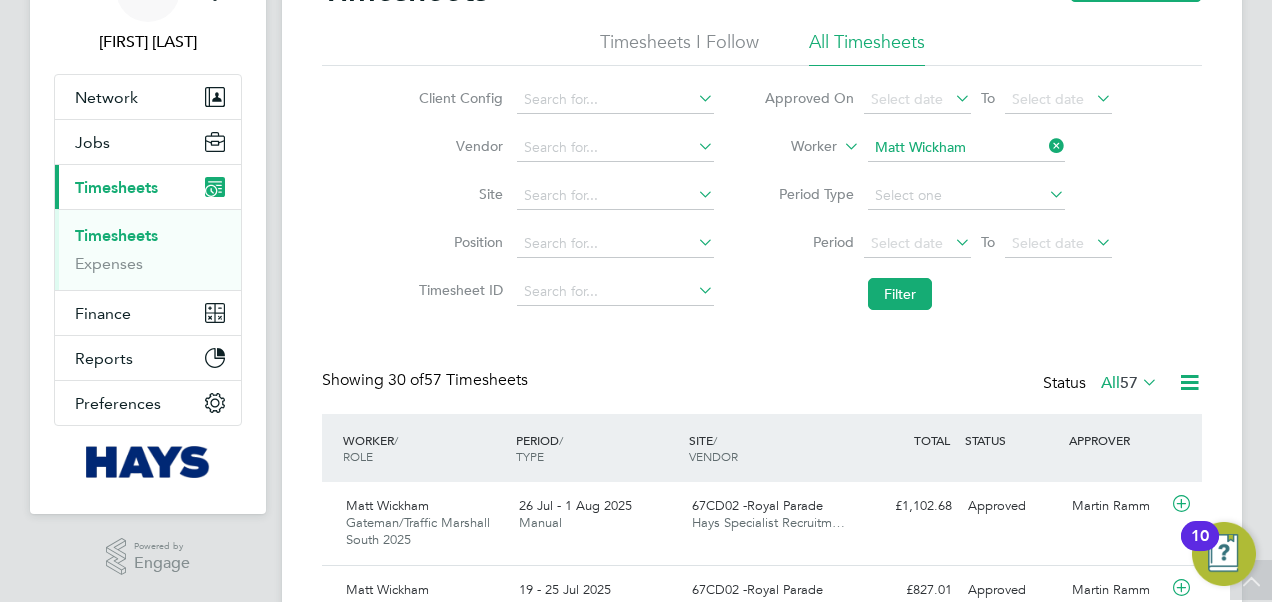 click 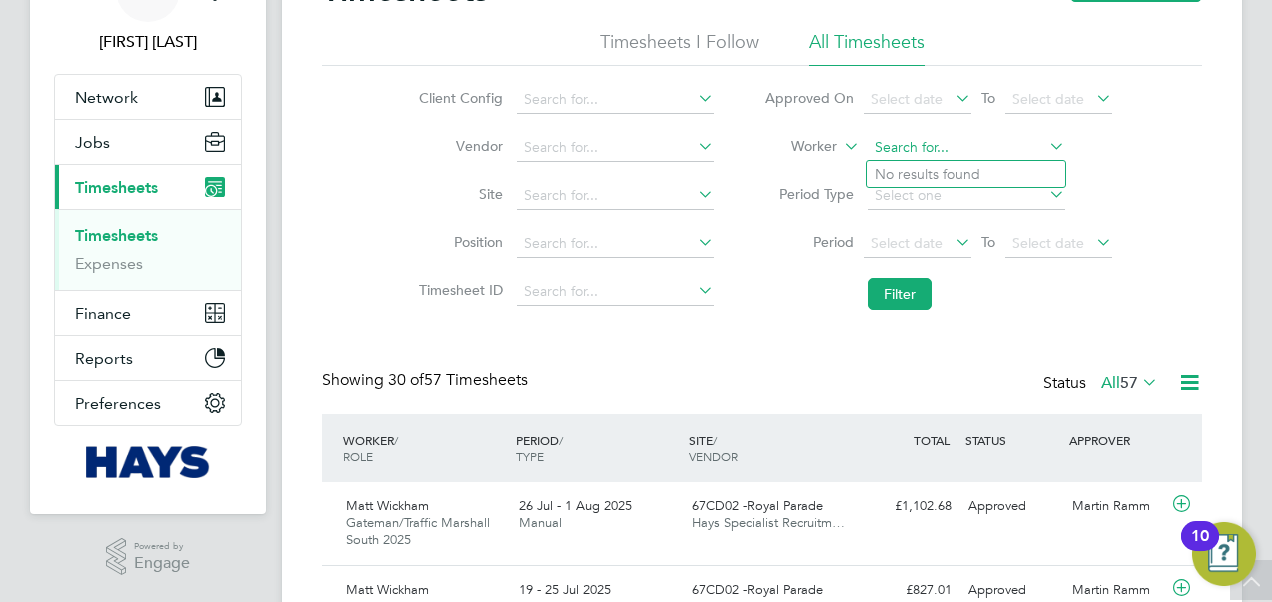 click 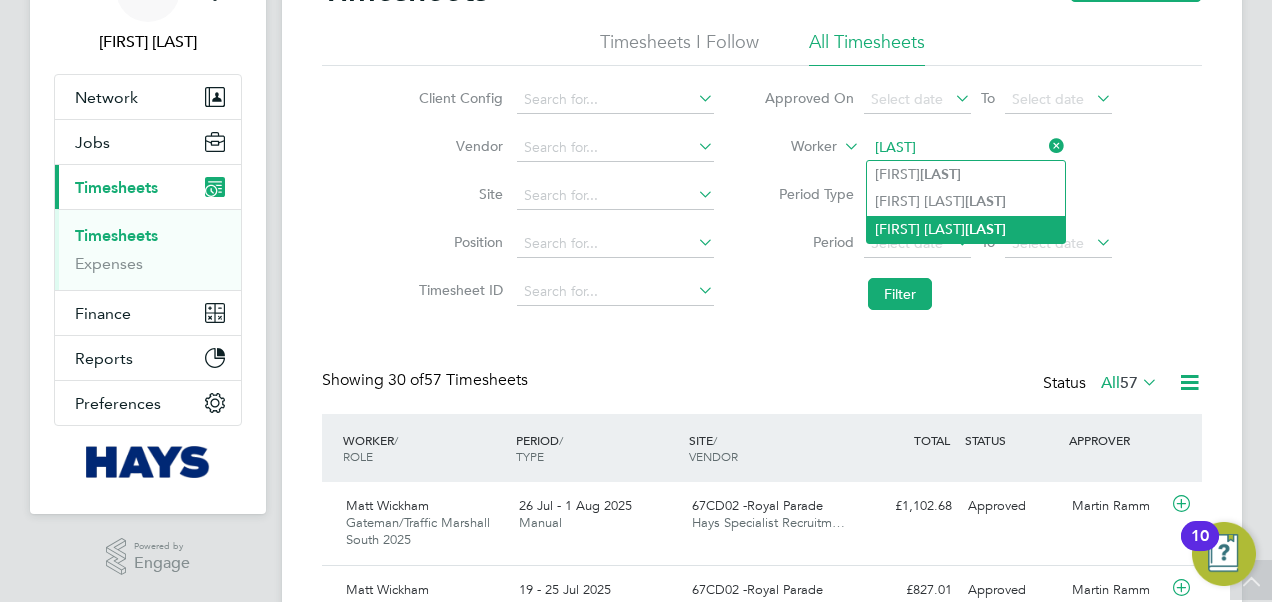 click on "[LAST]" 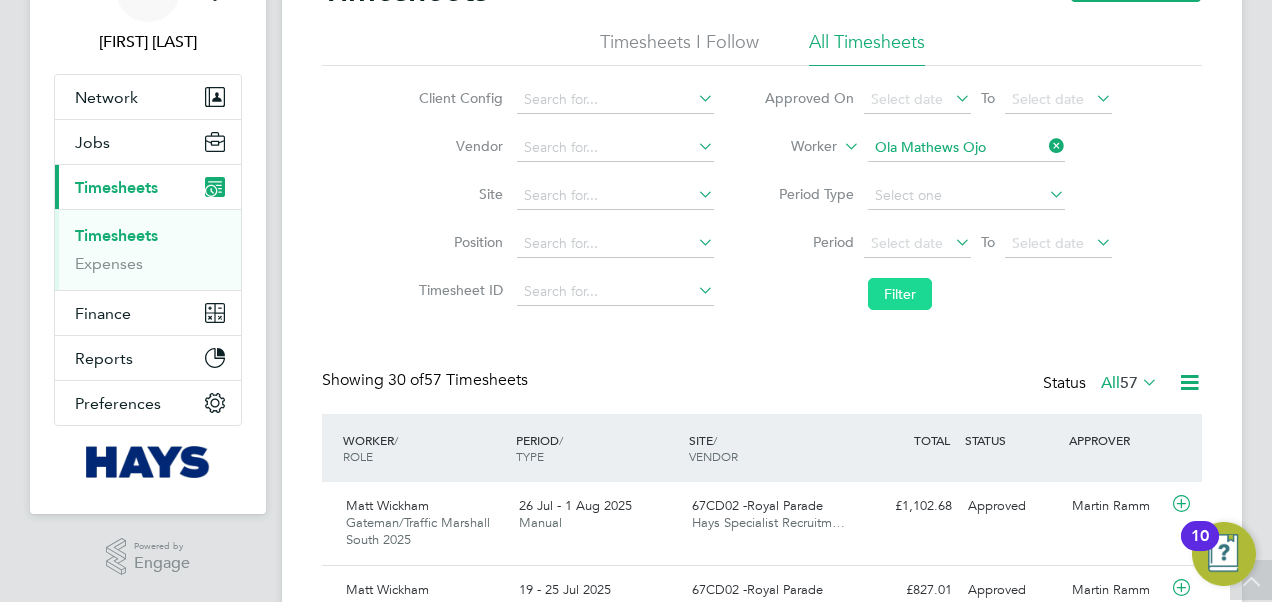click on "Filter" 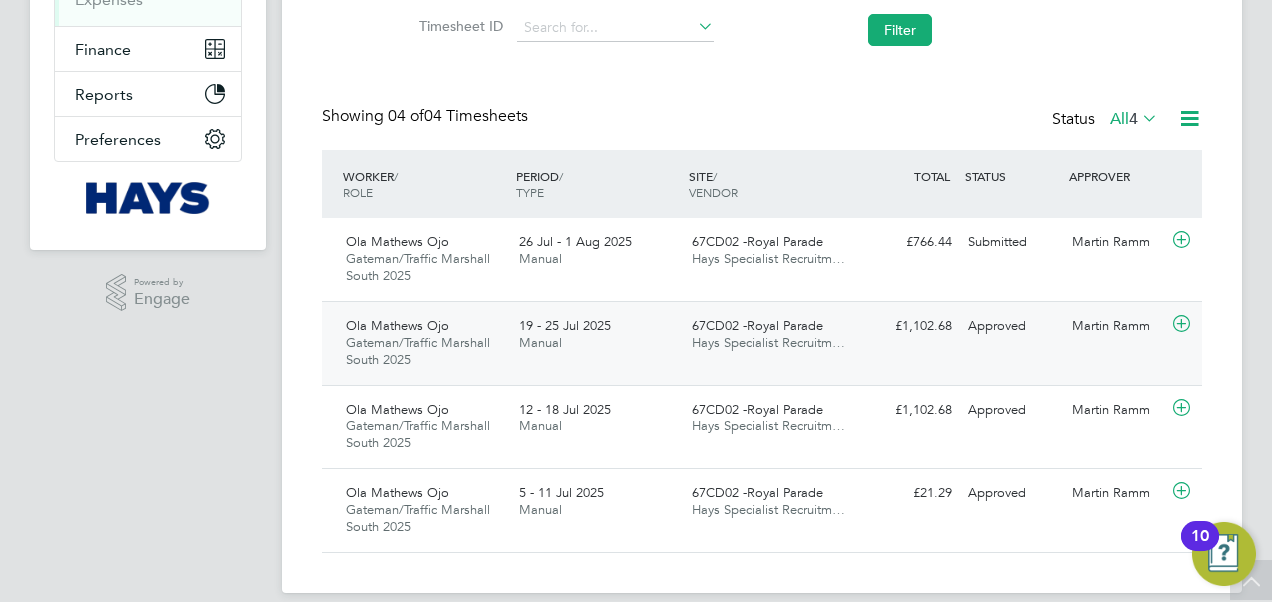 click on "Worker   [FIRST] [LAST] Gateman/Traffic Marshall South 2025   19 - 25 Jul 2025 19 - 25 Jul 2025 Manual 67CD02 -Royal Parade Hays Specialist Recruitm… £1,102.68 Approved Approved [FIRST] [LAST]" 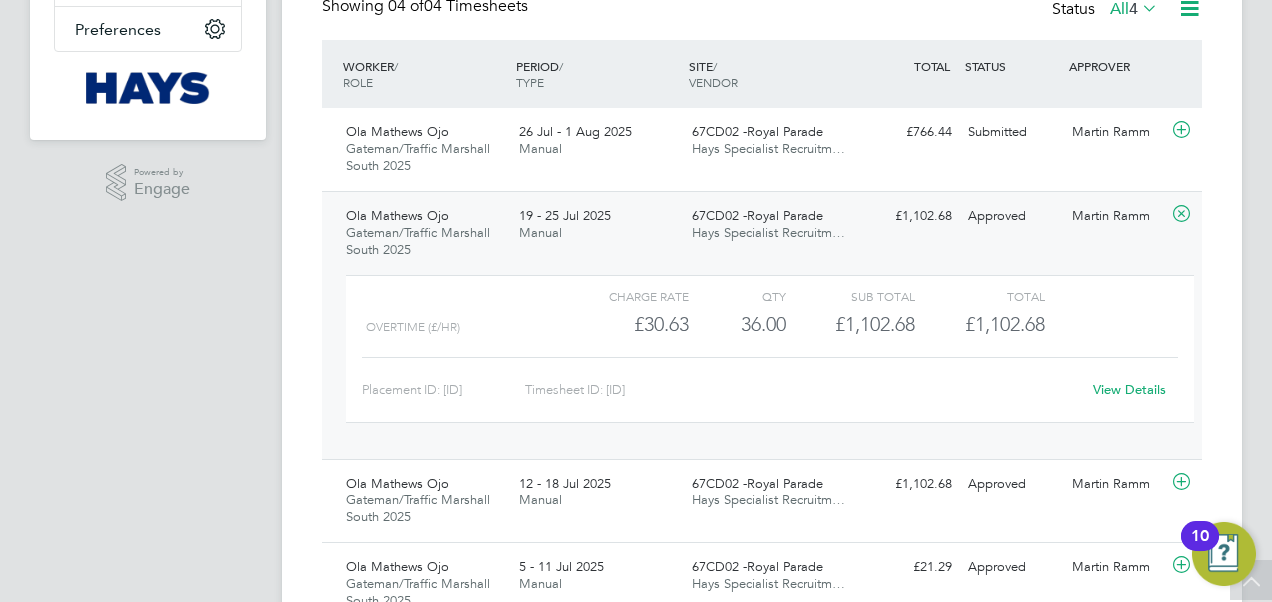 click on "View Details" 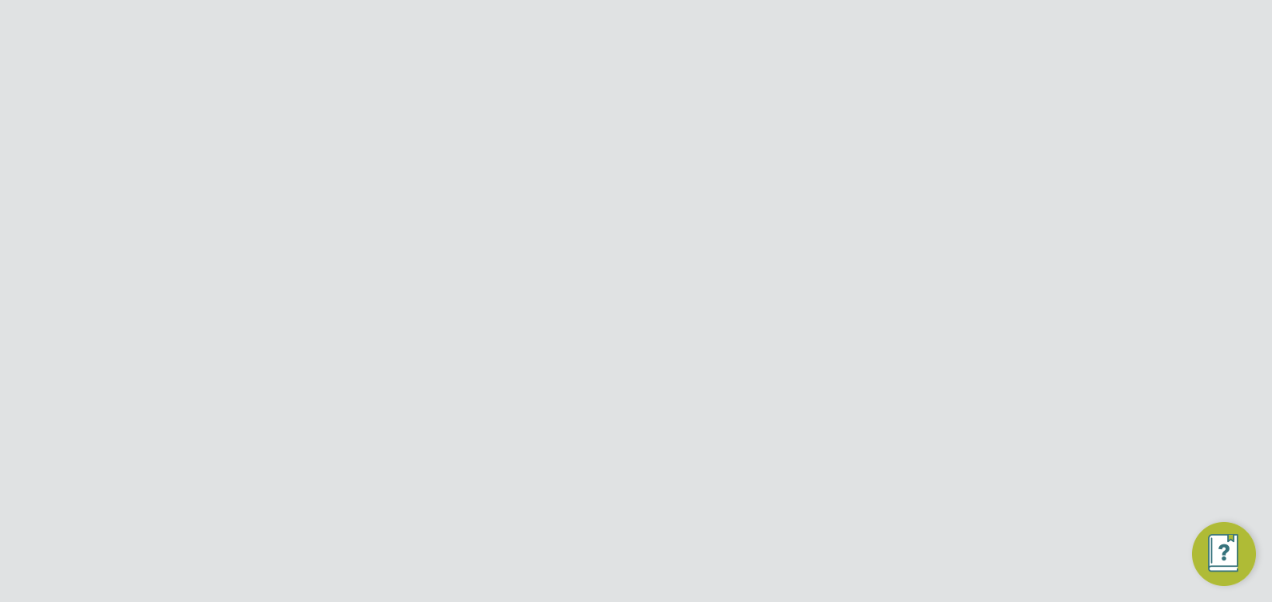 scroll, scrollTop: 0, scrollLeft: 0, axis: both 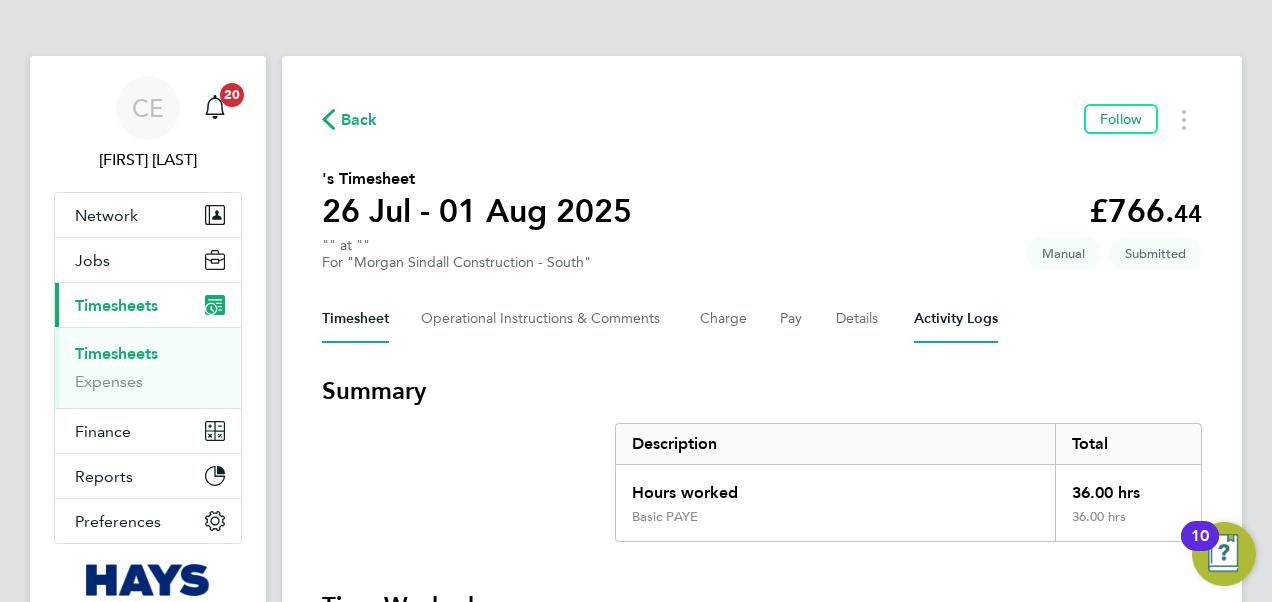 click on "Activity Logs" at bounding box center (956, 319) 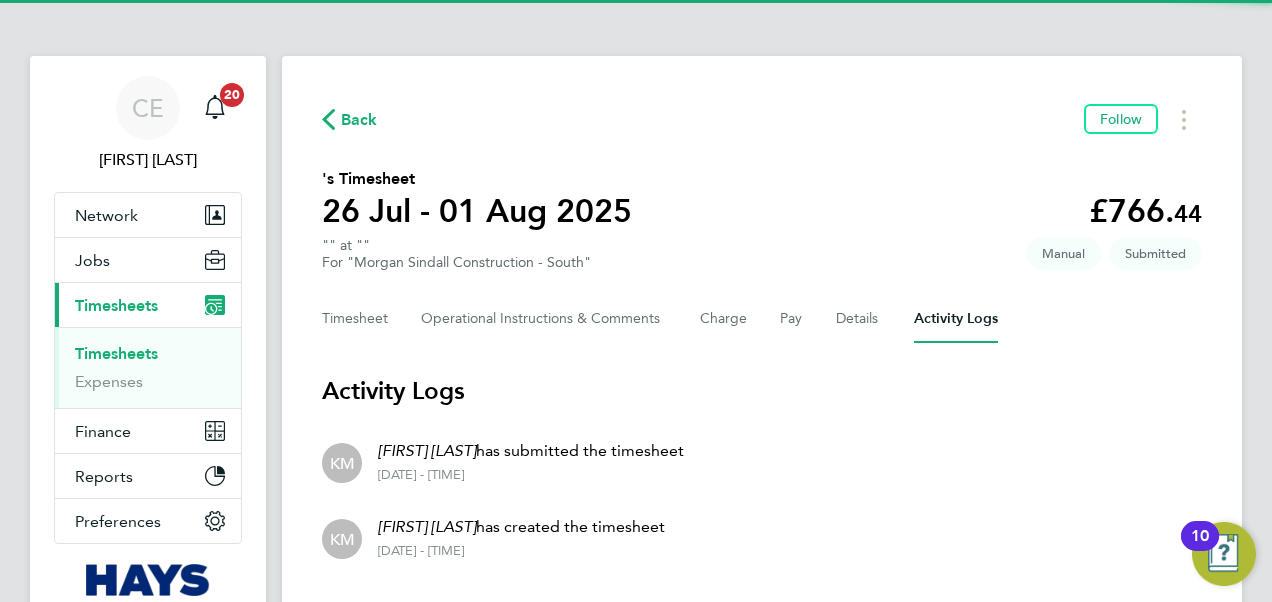 scroll, scrollTop: 113, scrollLeft: 0, axis: vertical 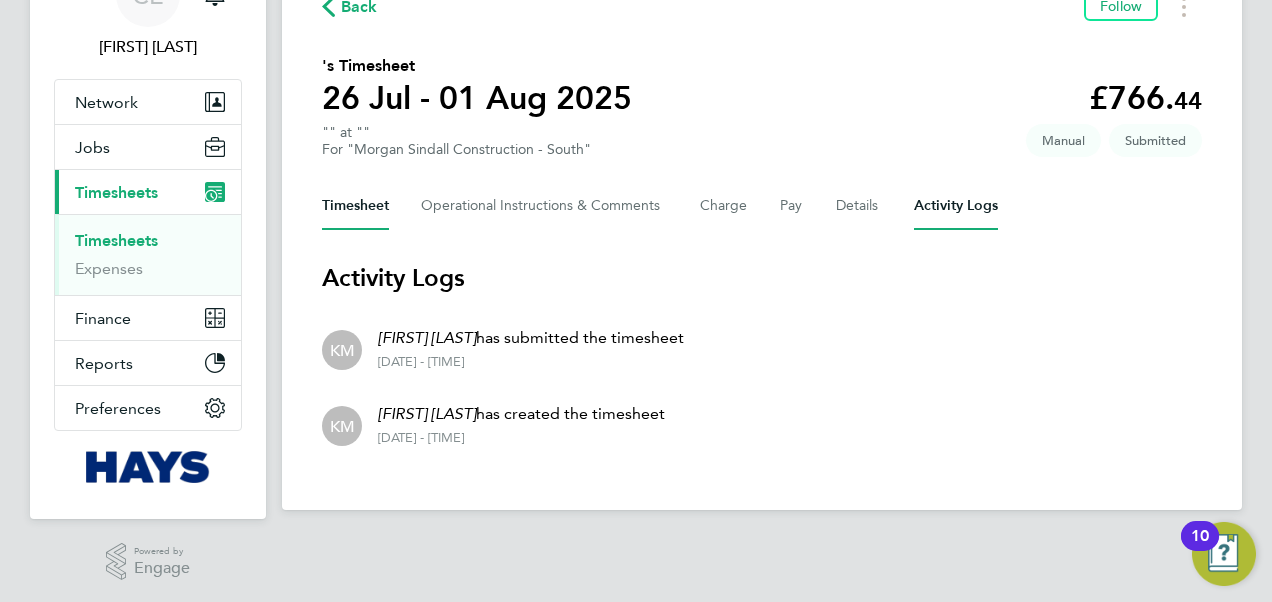 click on "Timesheet" at bounding box center [355, 206] 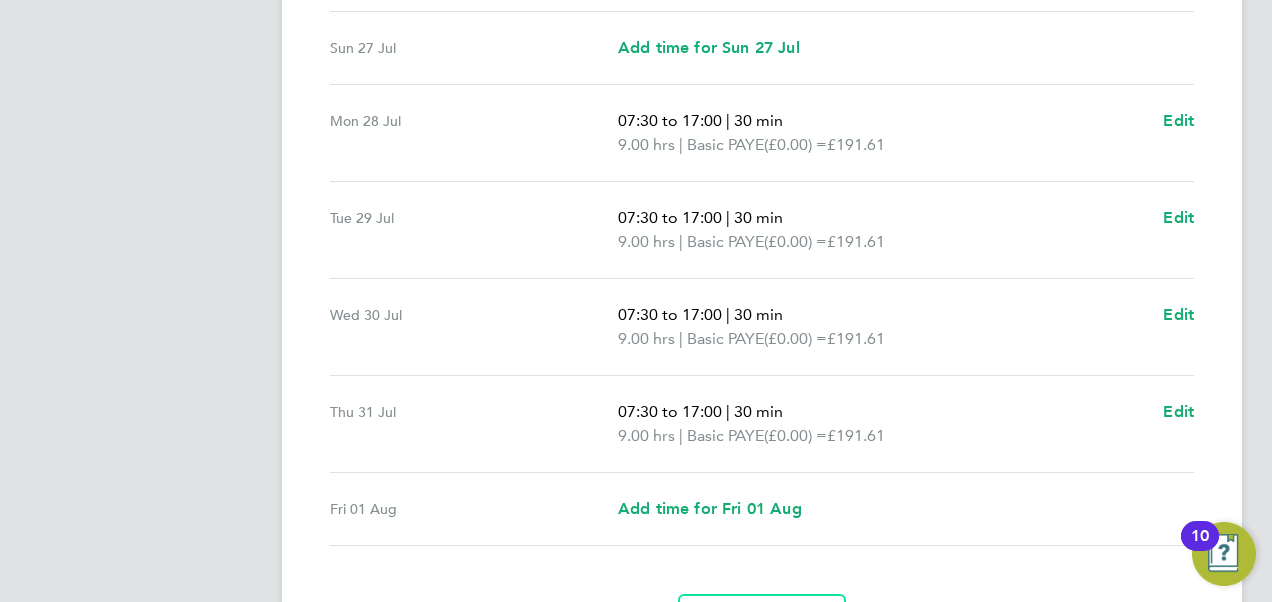 scroll, scrollTop: 700, scrollLeft: 0, axis: vertical 